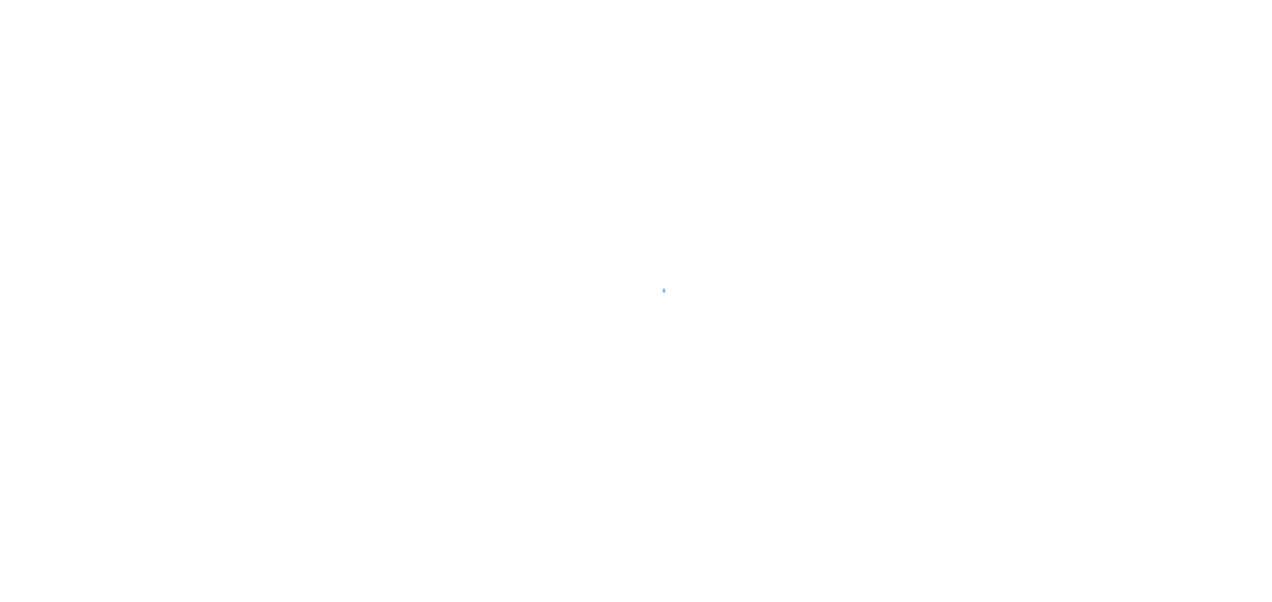 scroll, scrollTop: 0, scrollLeft: 0, axis: both 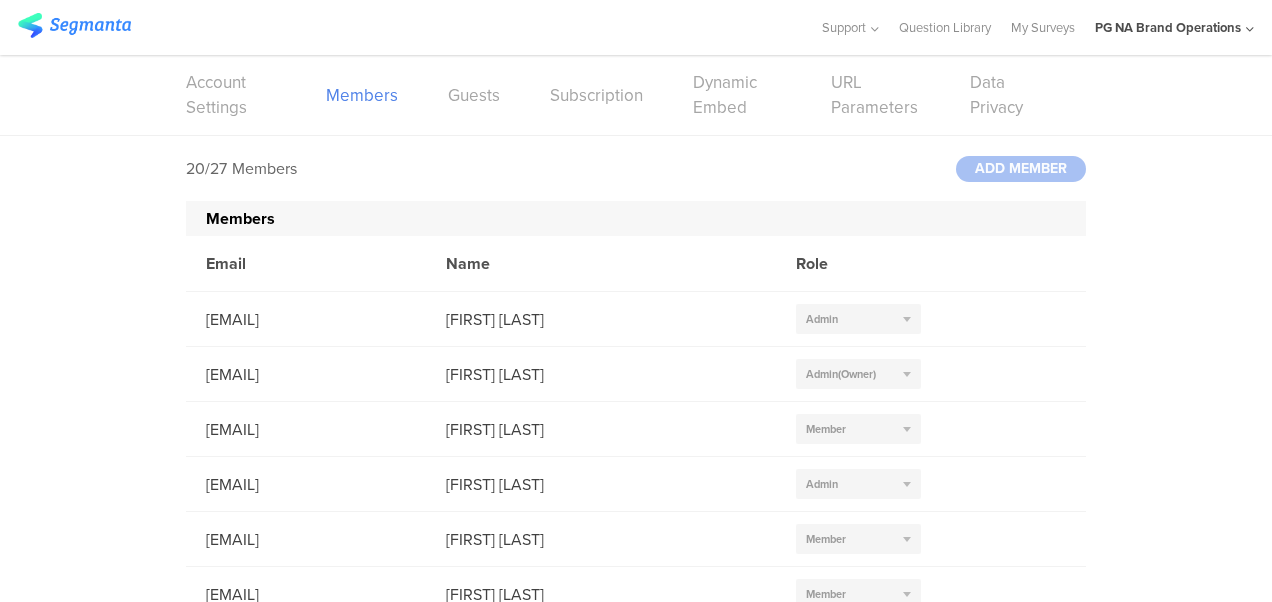click at bounding box center [74, 25] 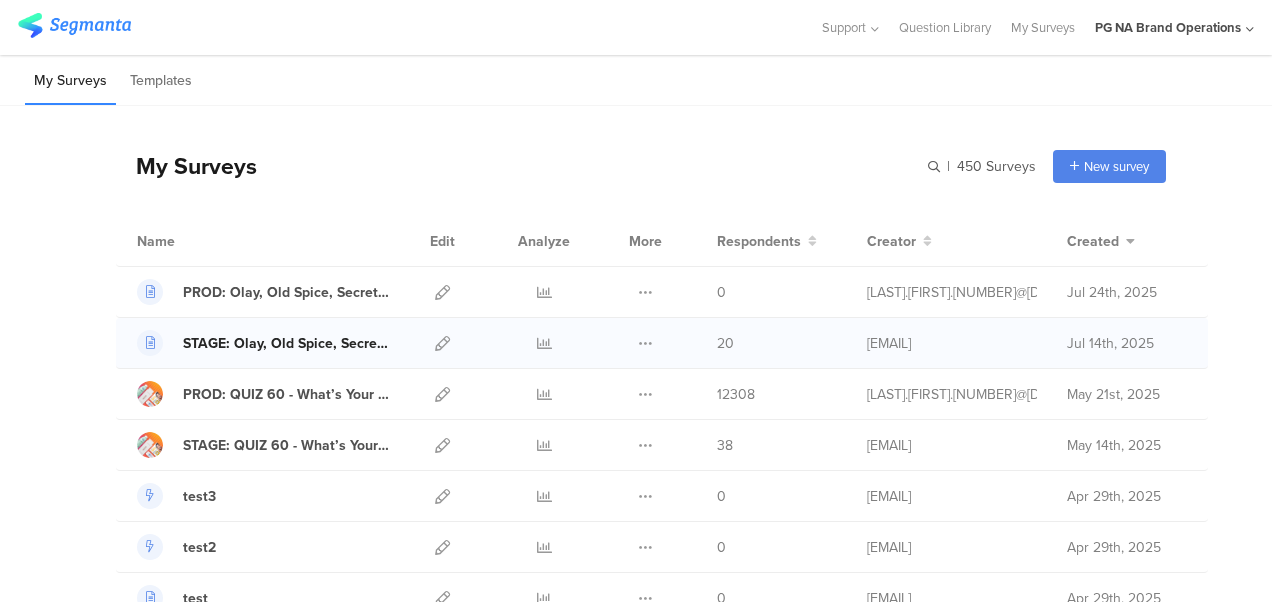 click on "STAGE: Olay, Old Spice, Secret Survey - 0725" at bounding box center (287, 343) 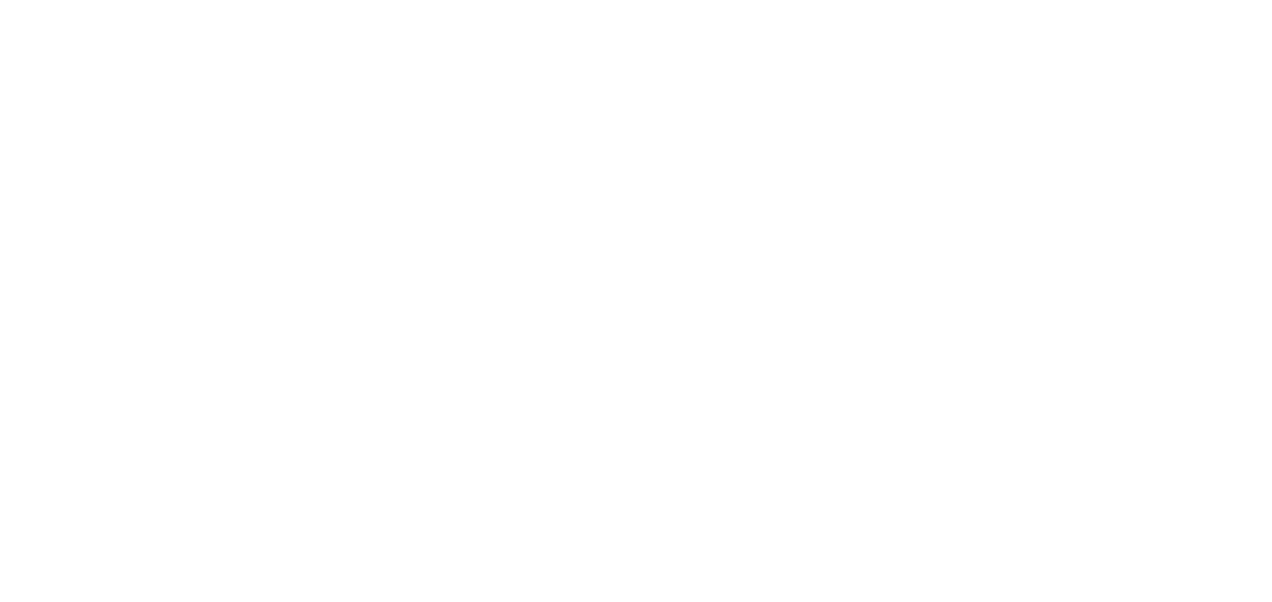 scroll, scrollTop: 0, scrollLeft: 0, axis: both 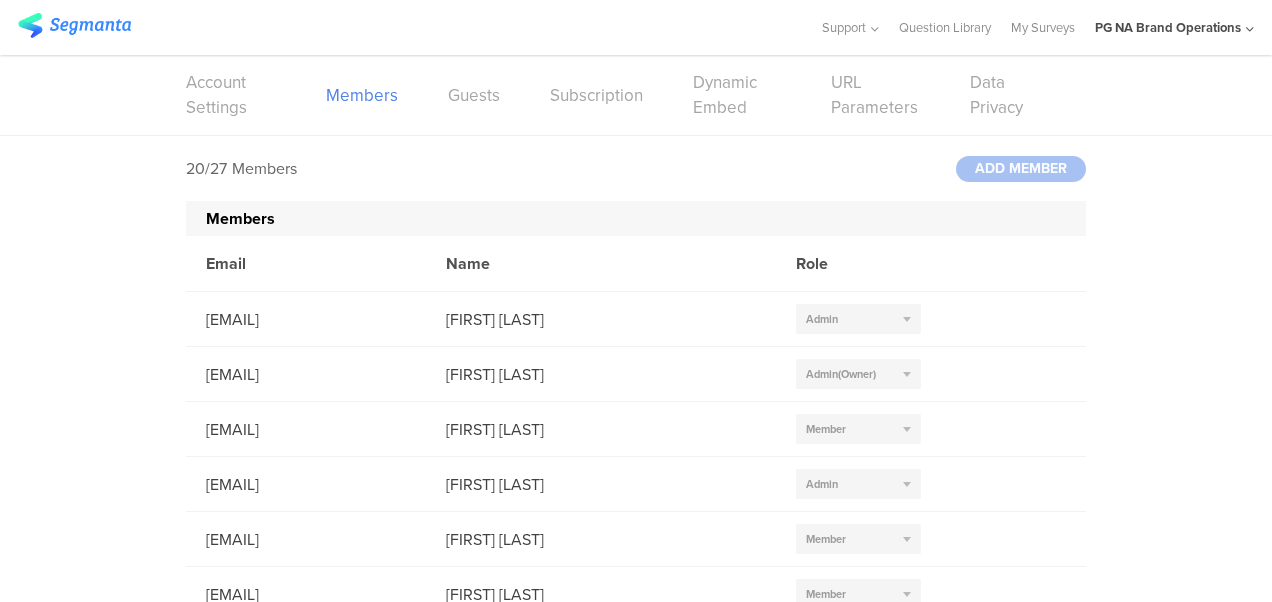 click at bounding box center (74, 25) 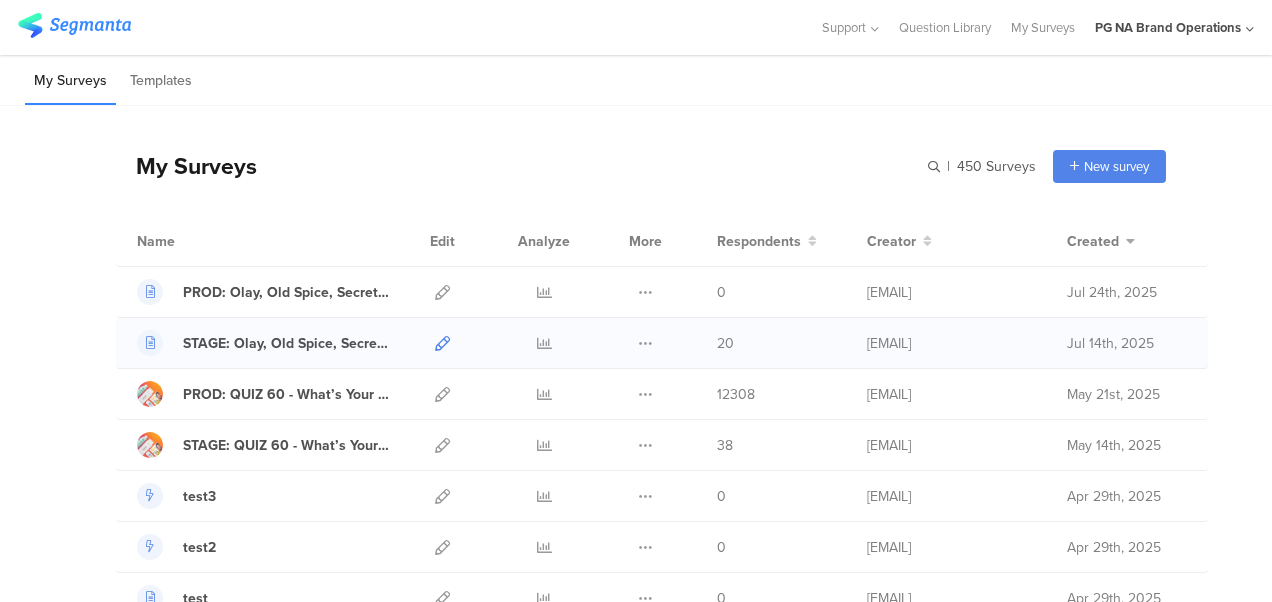 click at bounding box center [442, 343] 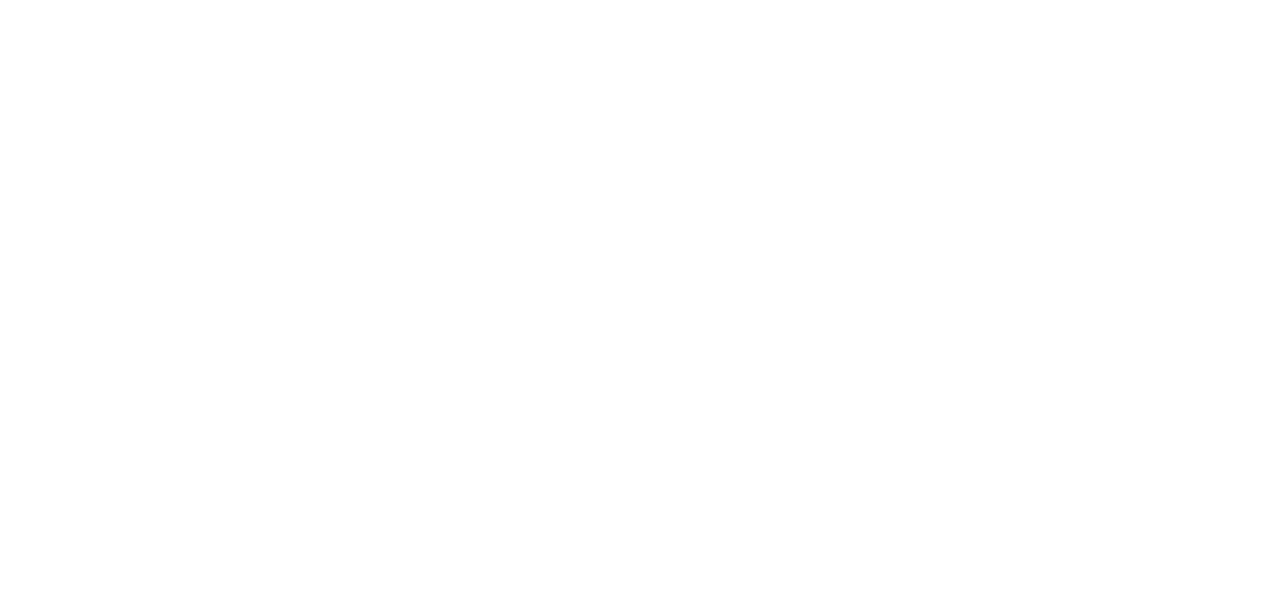 scroll, scrollTop: 0, scrollLeft: 0, axis: both 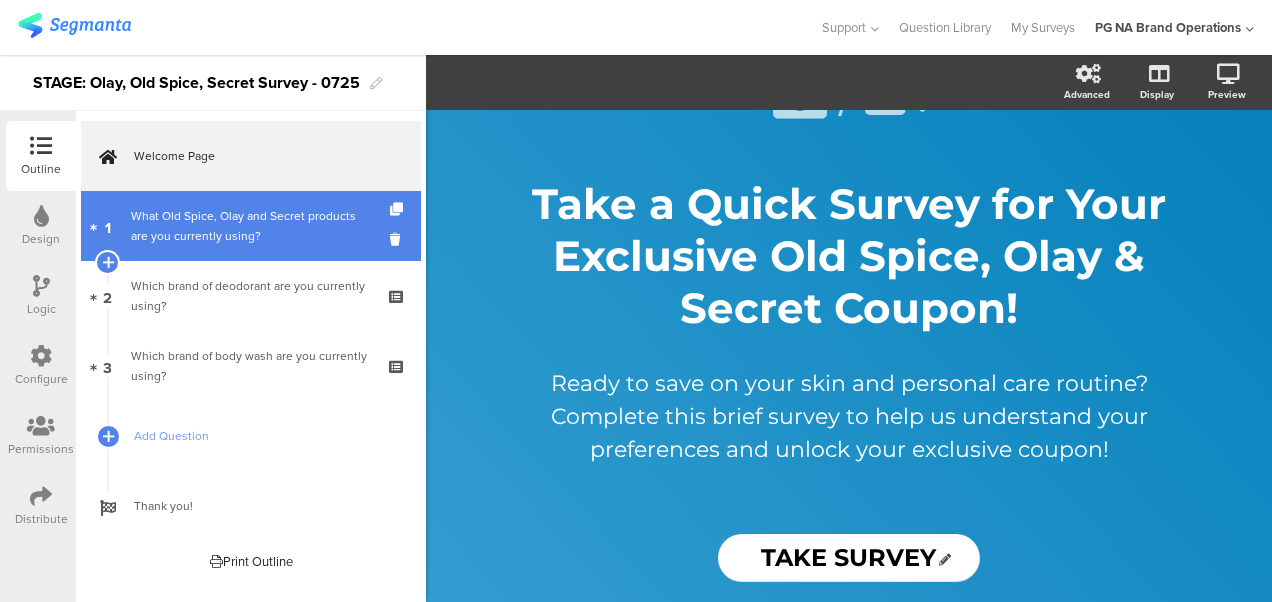 click on "What Old Spice, Olay and Secret products are you currently using?" at bounding box center (250, 226) 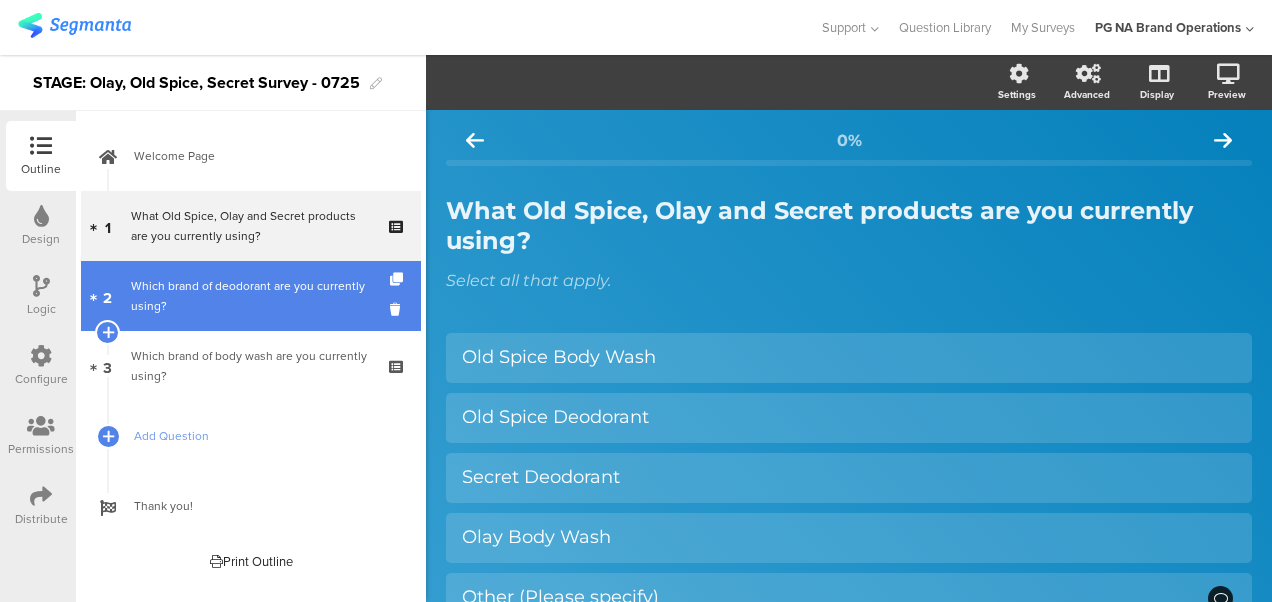 click on "Which brand of deodorant are you currently using?" at bounding box center (250, 296) 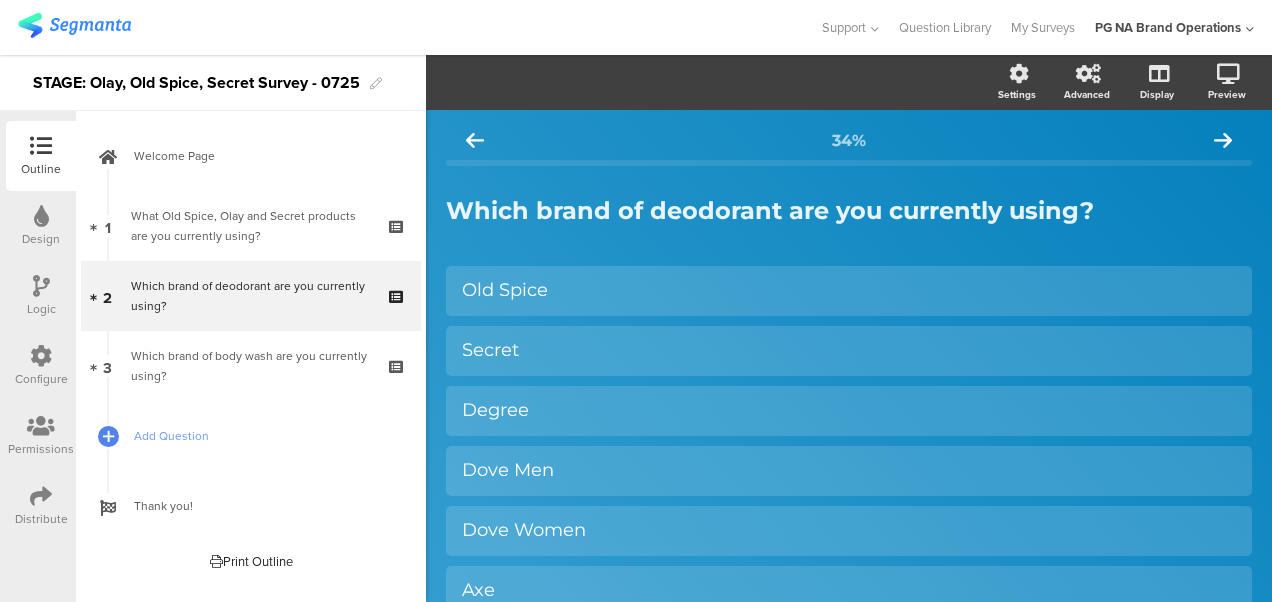 click on "Design" at bounding box center (41, 239) 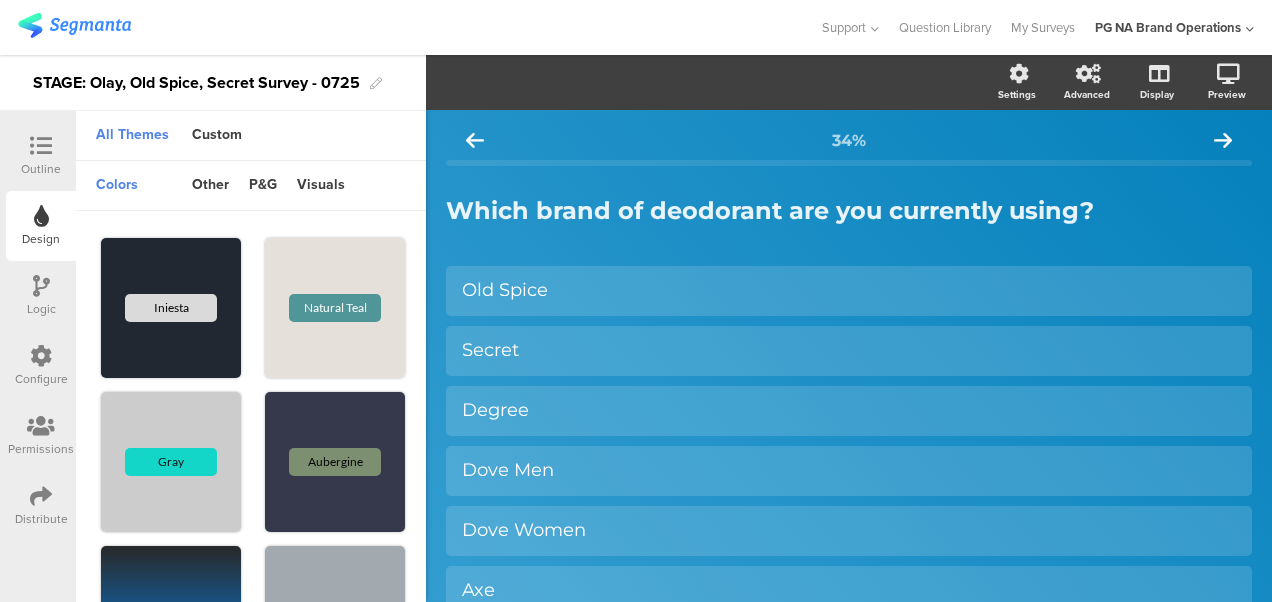 click at bounding box center (41, 286) 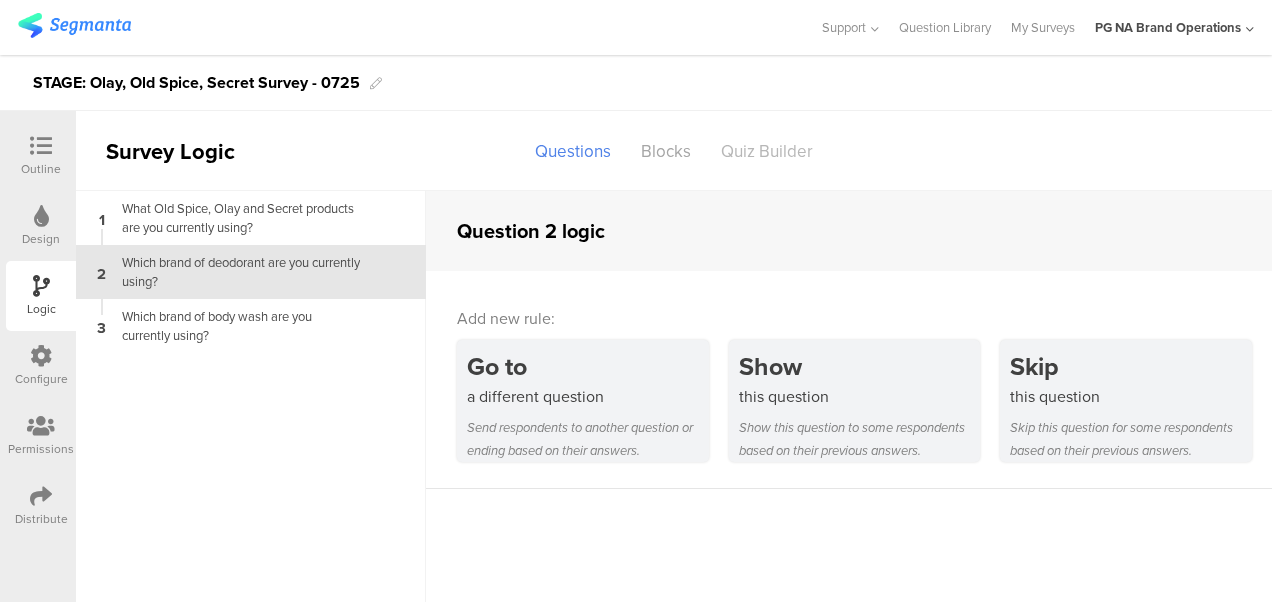 click on "Quiz Builder" at bounding box center [767, 151] 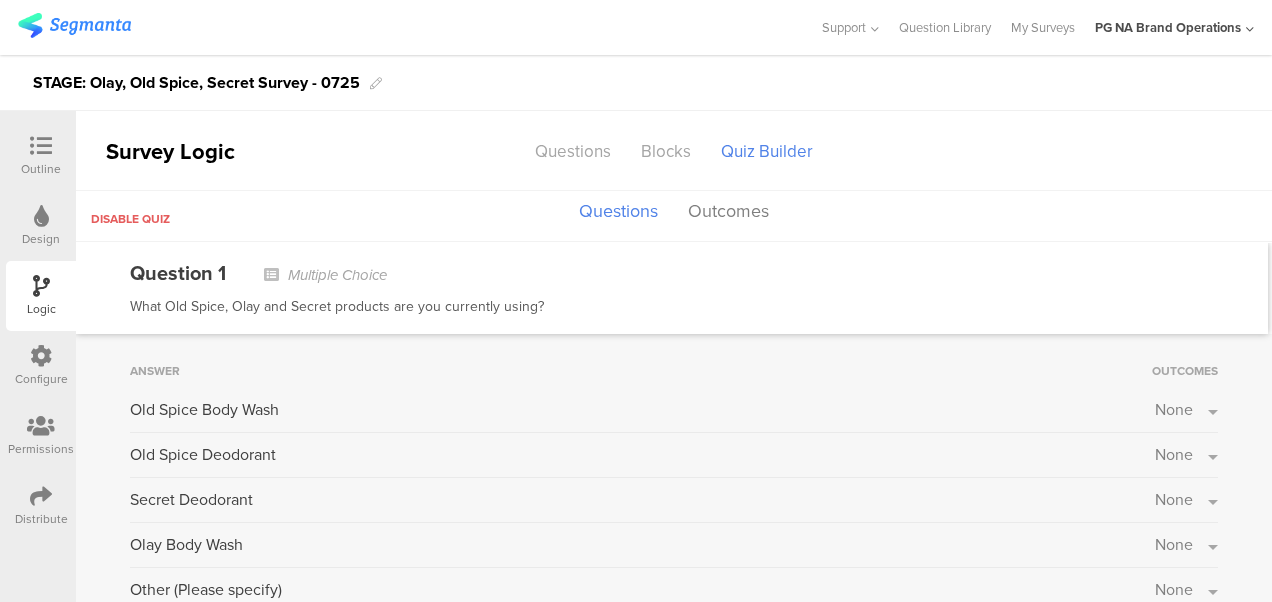 click at bounding box center [271, 274] 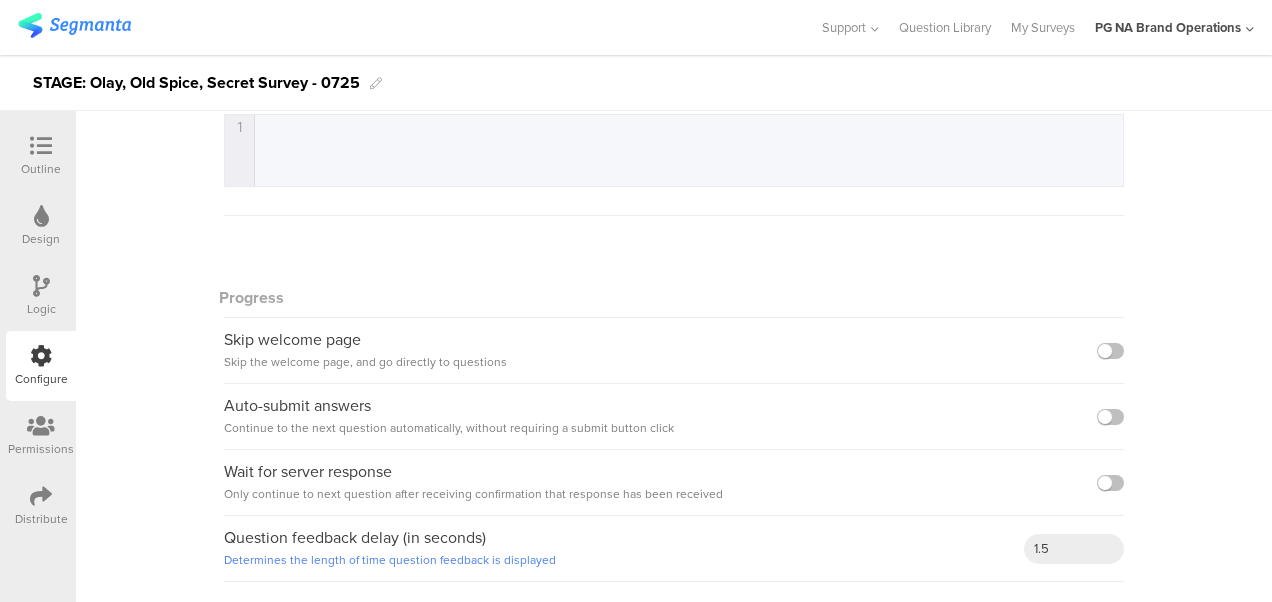 scroll, scrollTop: 0, scrollLeft: 0, axis: both 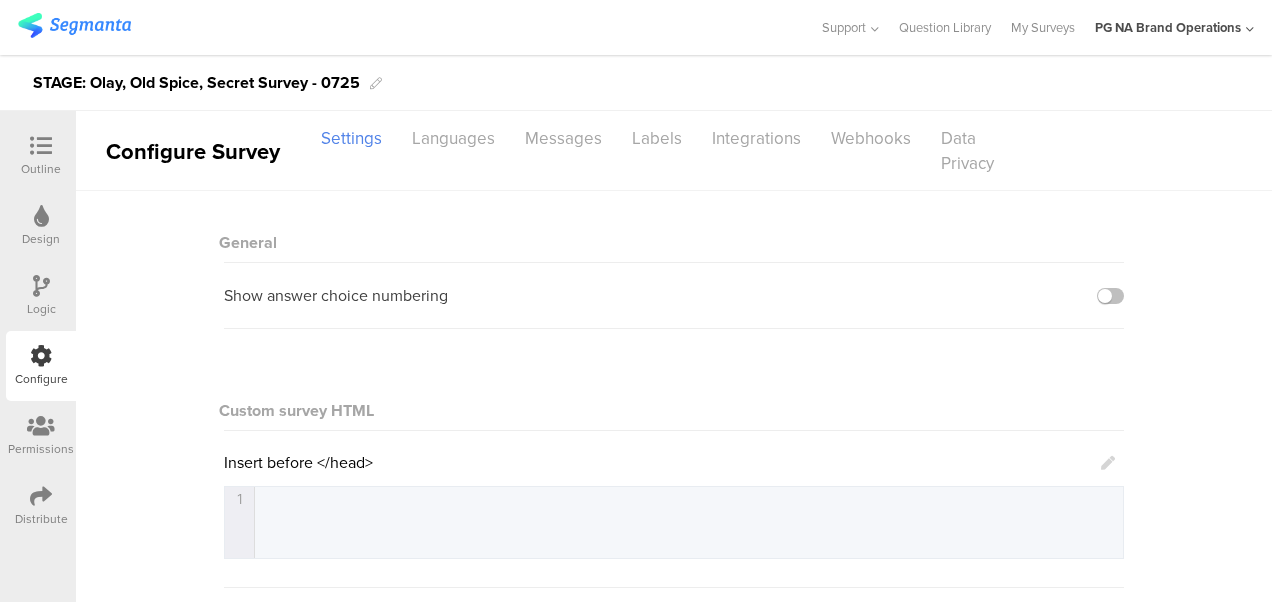 click on "Logic" at bounding box center [41, 296] 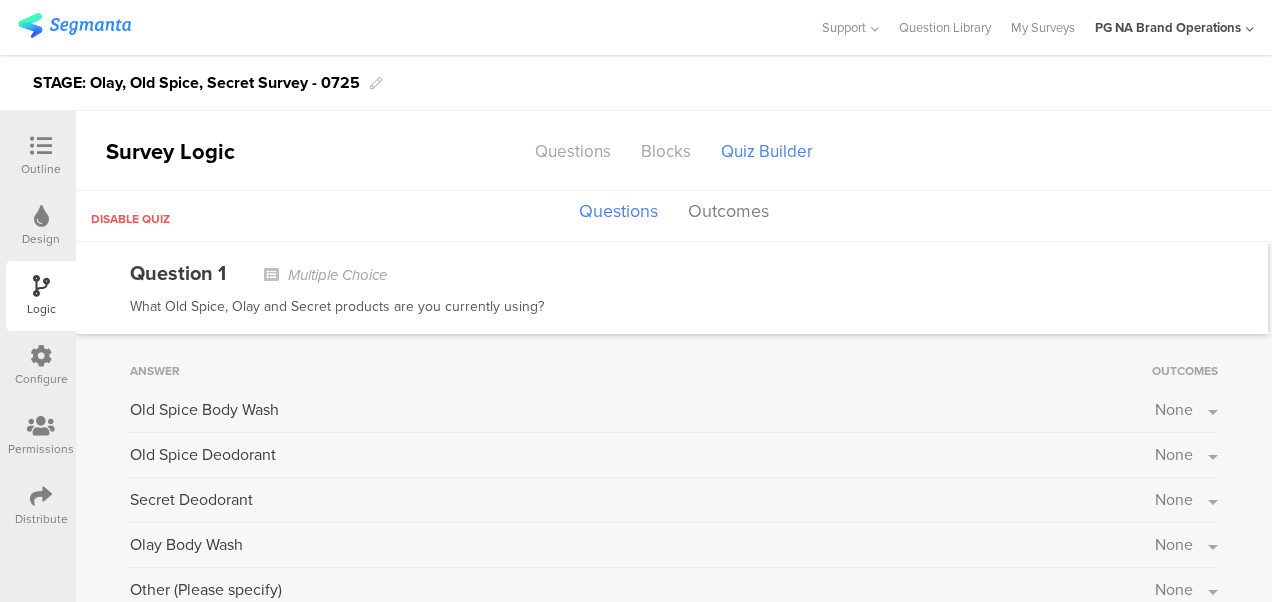 click on "Multiple Choice" at bounding box center (325, 275) 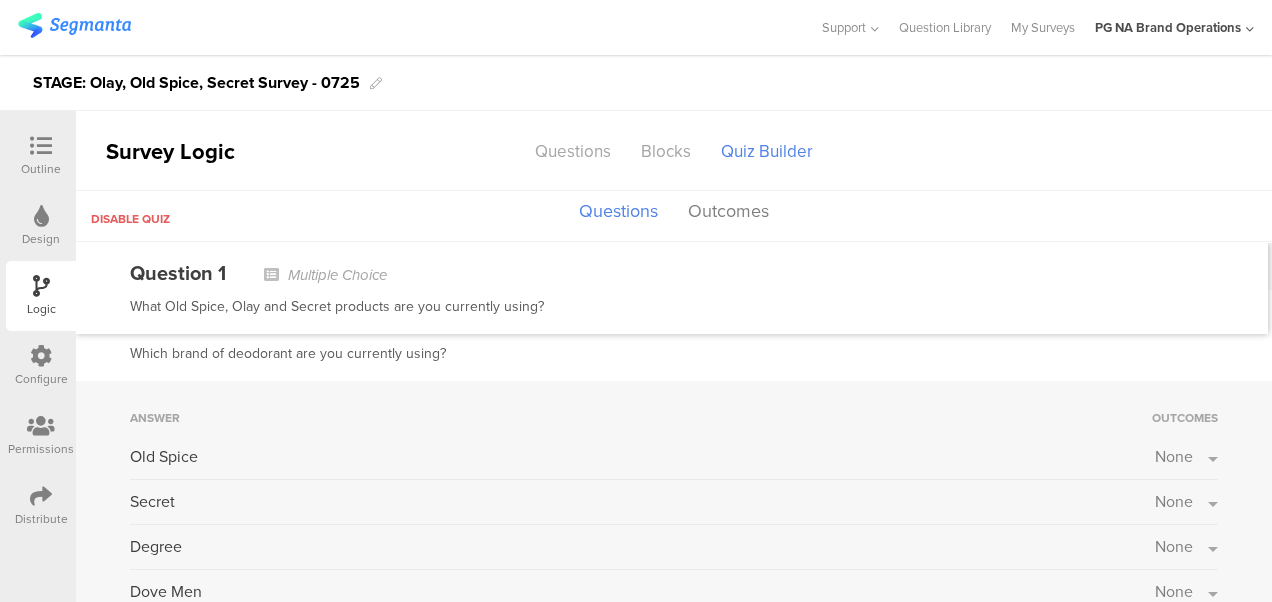 scroll, scrollTop: 0, scrollLeft: 0, axis: both 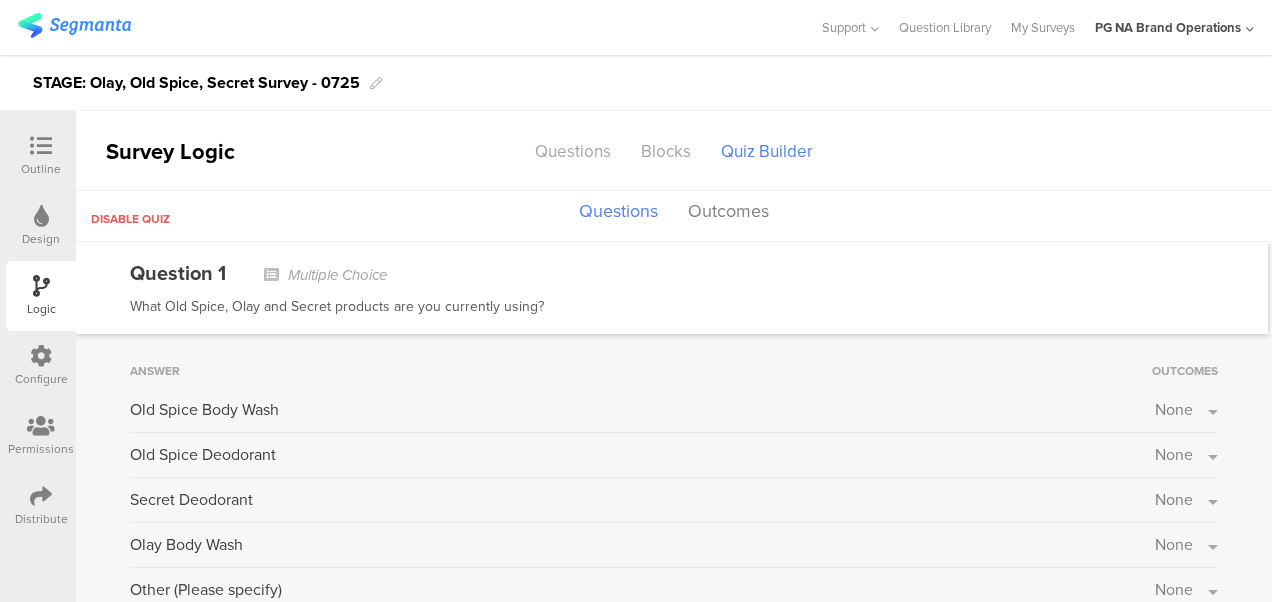 click at bounding box center [41, 216] 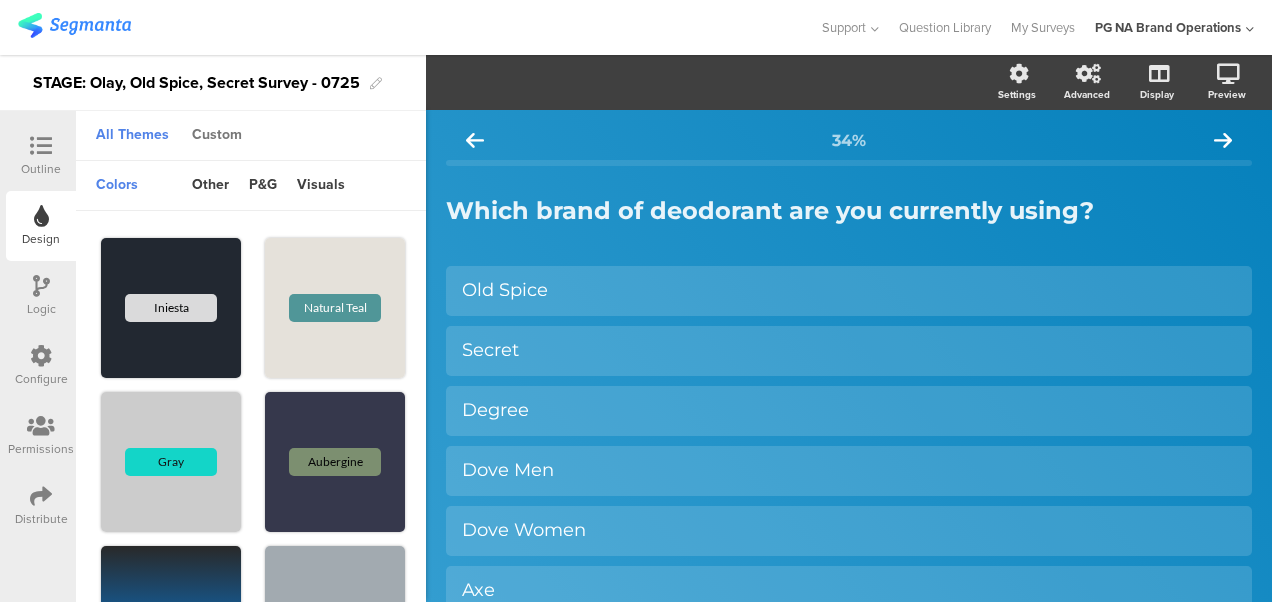 click on "Custom" at bounding box center (217, 136) 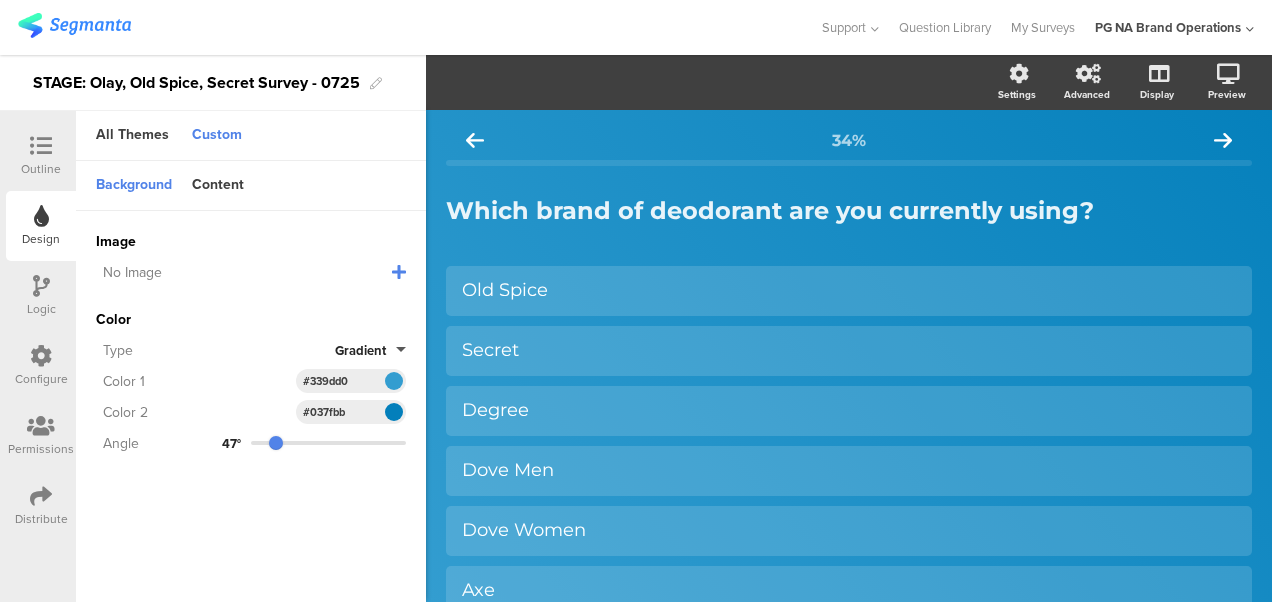 click on "Outline" at bounding box center [41, 169] 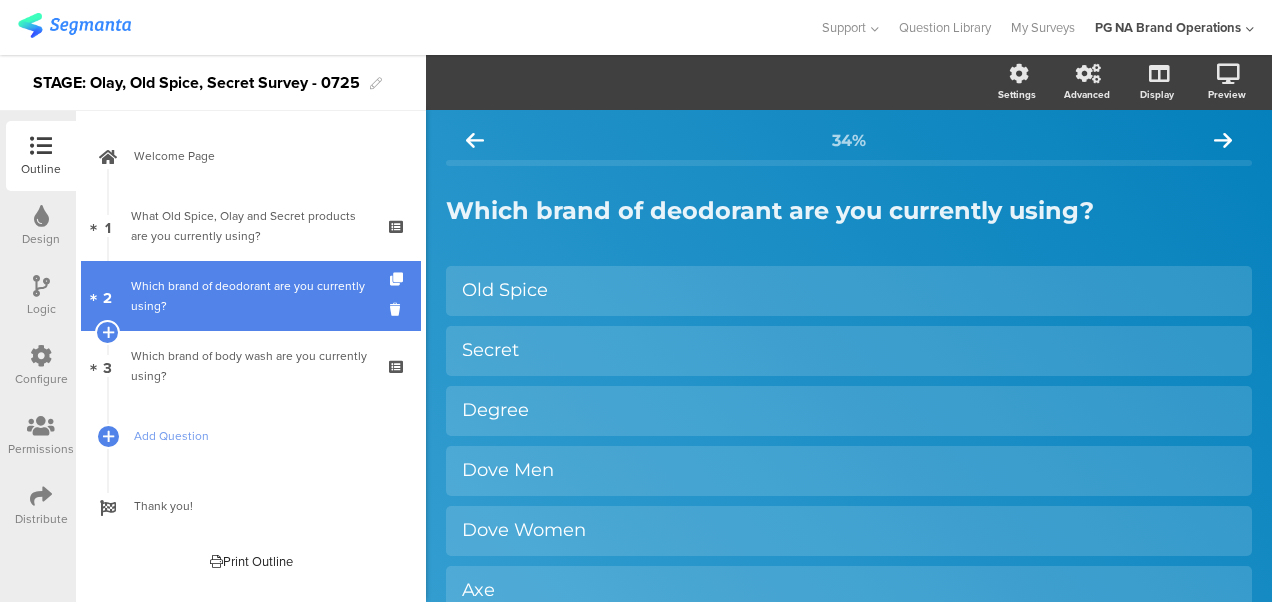 click on "Which brand of deodorant are you currently using?" at bounding box center (250, 296) 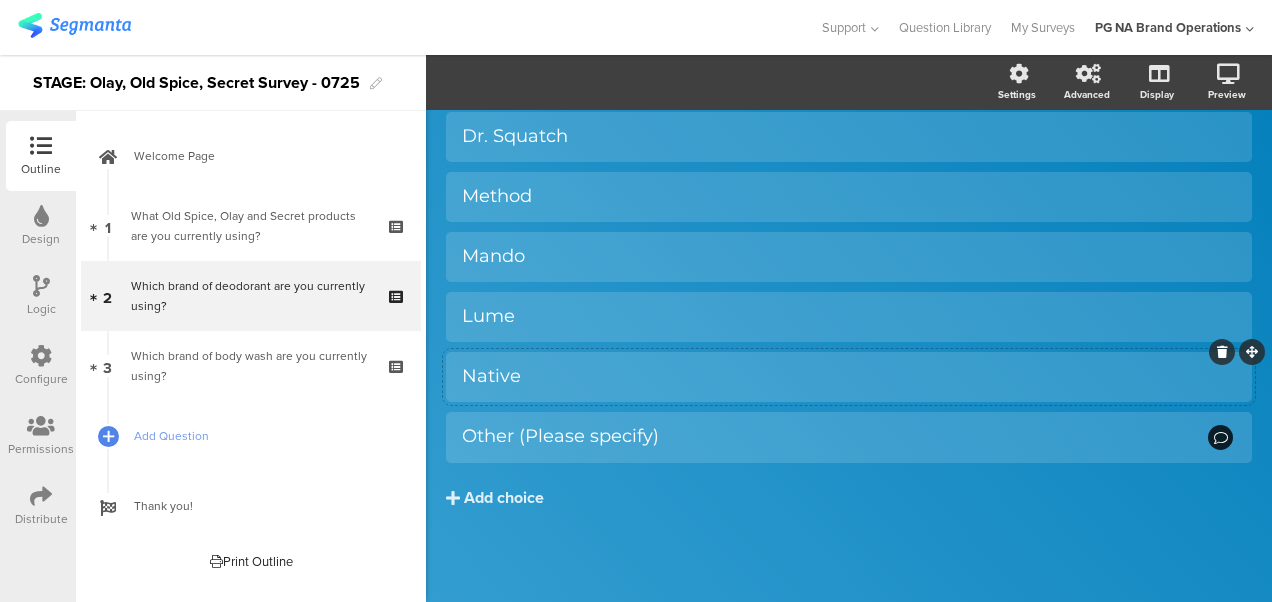 scroll, scrollTop: 0, scrollLeft: 0, axis: both 